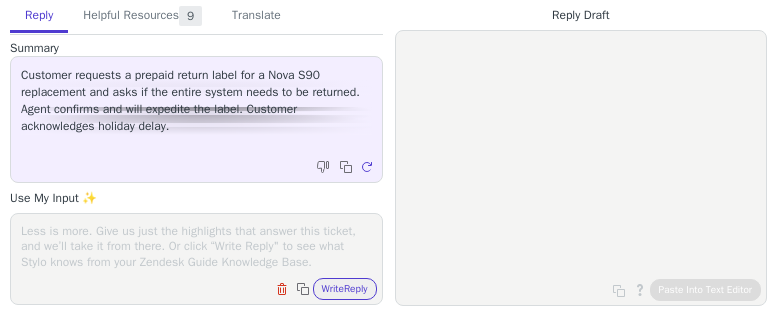 scroll, scrollTop: 0, scrollLeft: 0, axis: both 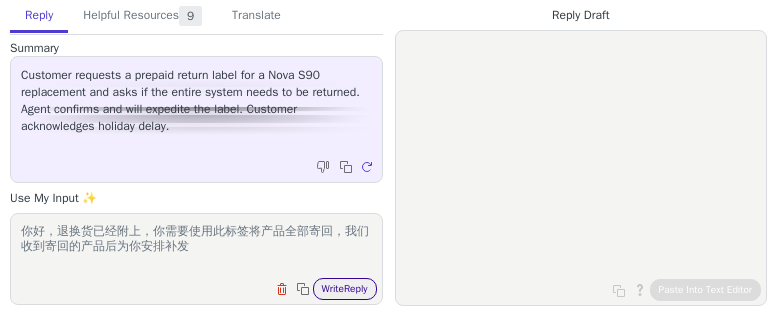 click on "Write  Reply" at bounding box center [345, 289] 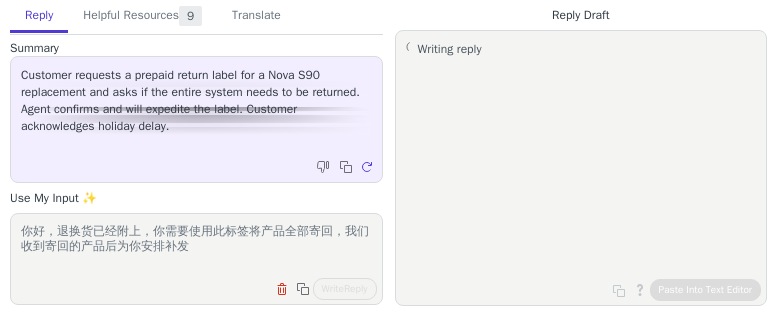 click on "你好，退换货已经附上，你需要使用此标签将产品全部寄回，我们收到寄回的产品后为你安排补发" at bounding box center (196, 246) 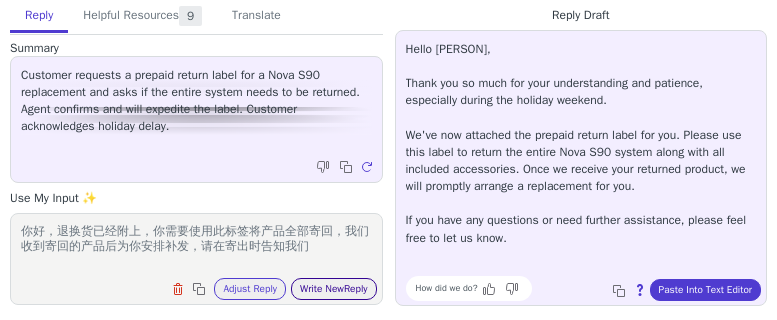 type on "你好，退换货已经附上，你需要使用此标签将产品全部寄回，我们收到寄回的产品后为你安排补发，请在寄出时告知我们" 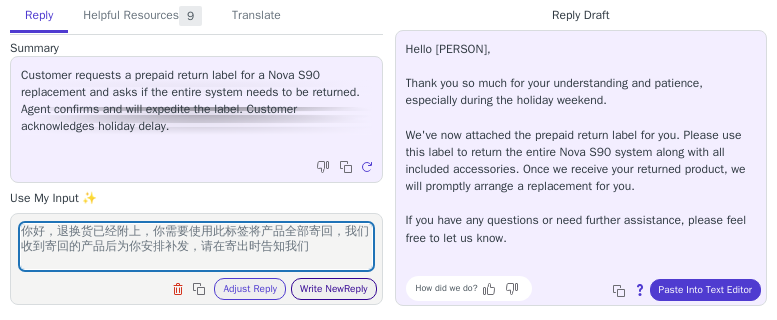 click on "Write New  Reply" at bounding box center [334, 289] 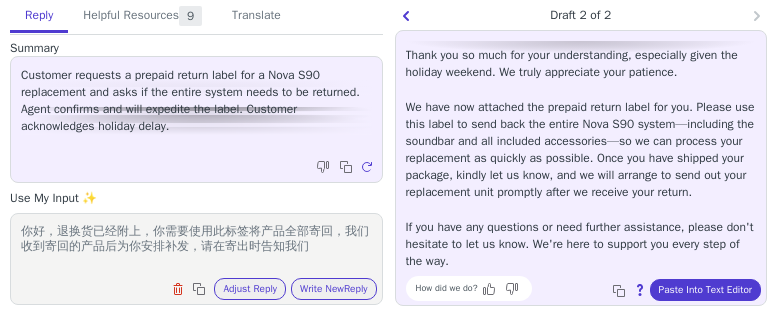 scroll, scrollTop: 80, scrollLeft: 0, axis: vertical 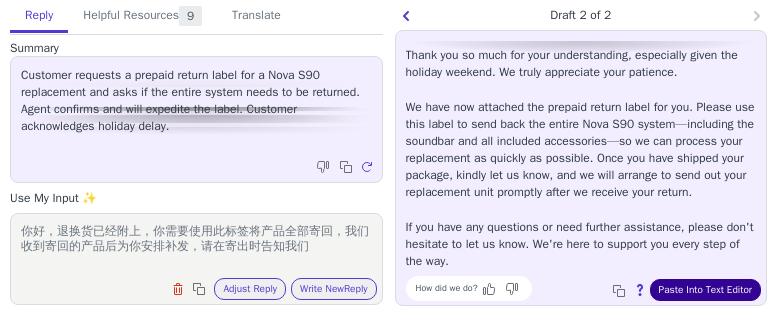 click on "Paste Into Text Editor" at bounding box center [705, 290] 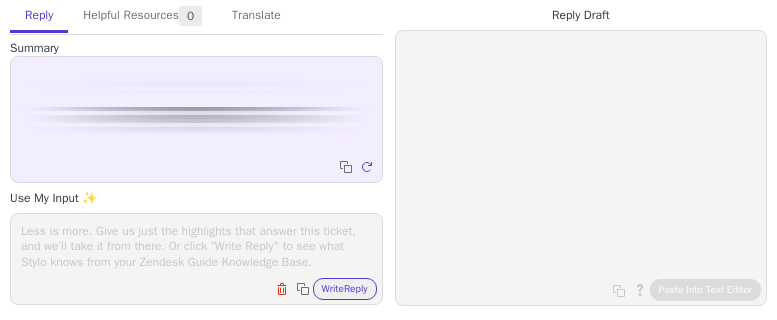 scroll, scrollTop: 0, scrollLeft: 0, axis: both 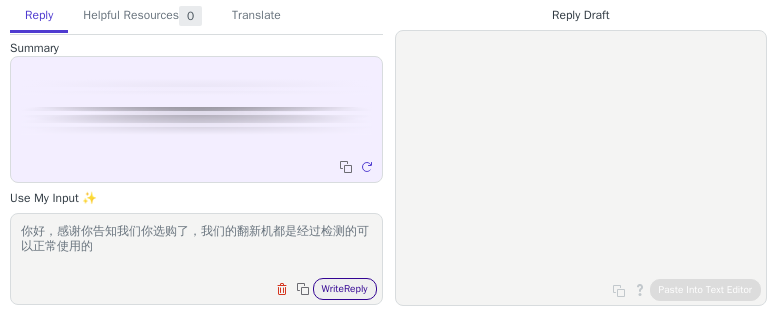 type on "你好，感谢你告知我们你选购了，我们的翻新机都是经过检测的可以正常使用的" 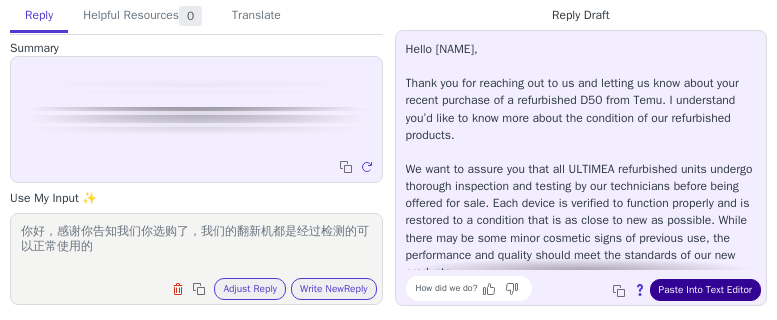 click on "Paste Into Text Editor" at bounding box center [705, 290] 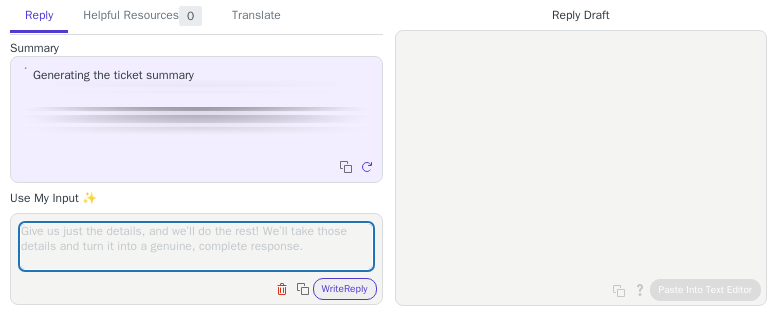 scroll, scrollTop: 0, scrollLeft: 0, axis: both 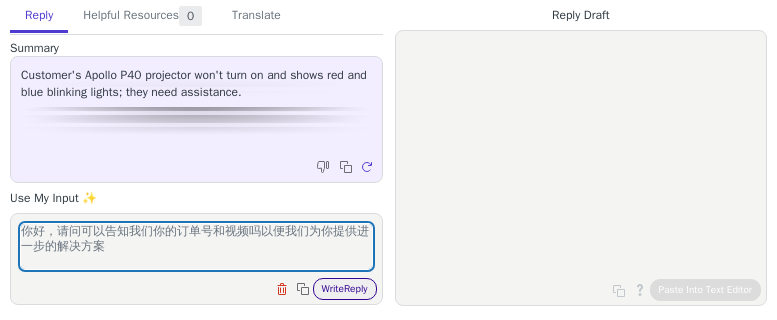 type on "你好，请问可以告知我们你的订单号和视频吗以便我们为你提供进一步的解决方案" 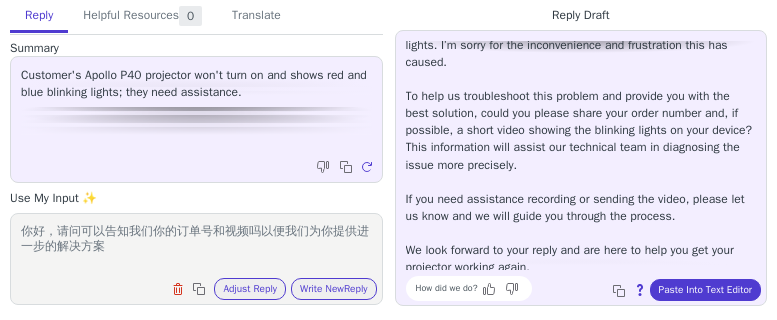 scroll, scrollTop: 114, scrollLeft: 0, axis: vertical 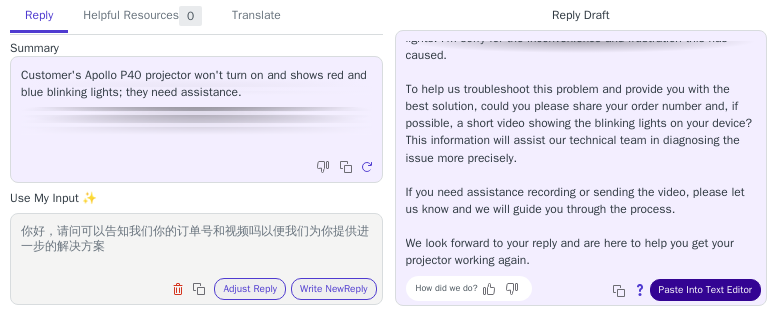click on "Paste Into Text Editor" at bounding box center [705, 290] 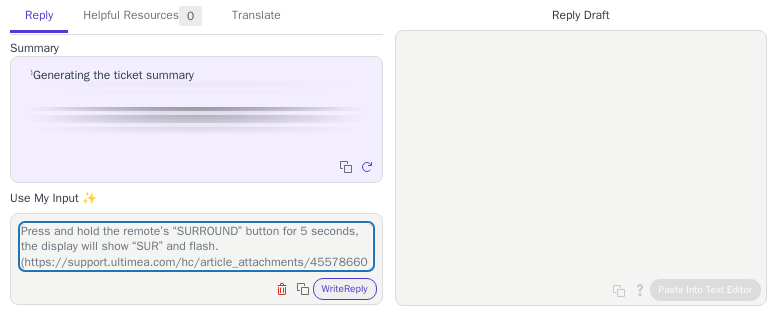 scroll, scrollTop: 0, scrollLeft: 0, axis: both 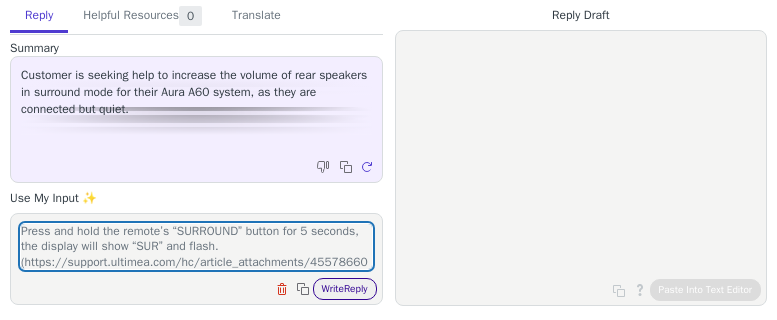 type on "Press and hold the remote’s “SURROUND” button for 5 seconds, the display will show “SUR” and flash.
(https://support.ultimea.com/hc/article_attachments/45578660934425)
Press and hold the PAIR button on the right surround speaker for 5 seconds, the indicator light will flash quickly, and remain solid after successful pairing. How to solve the problem of not being able to pair manually?
(https://support.ultimea.com/hc/article_attachments/41744100825113)
Method: Restore factory settings and pair manually.
Step 1: Try to restore factory settings: Turn on the power, press and hold the remote’s “DEVICE RESET” button for 5 seconds to initialize the device. The speaker LED light will show “RSET”.
Step 2: Then move the surround speakers close to the soundbar (less than 50cm apart)
Step 3: Try to pair manually again" 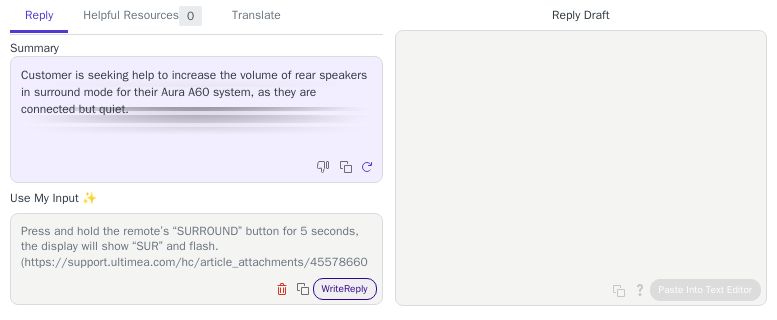 click on "Write  Reply" at bounding box center (345, 289) 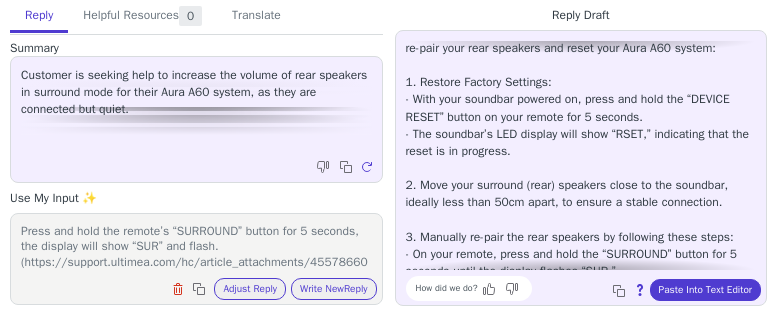scroll, scrollTop: 474, scrollLeft: 0, axis: vertical 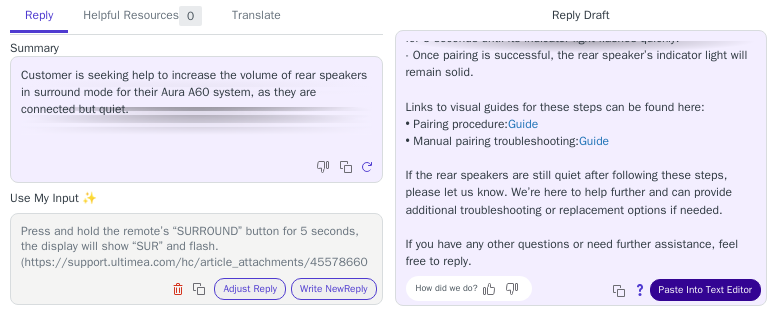 click on "Paste Into Text Editor" at bounding box center [705, 290] 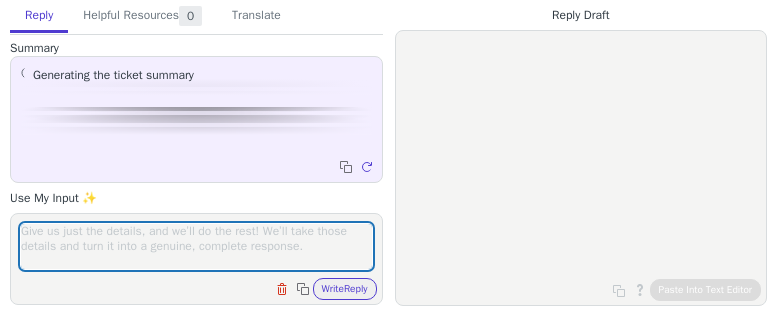scroll, scrollTop: 0, scrollLeft: 0, axis: both 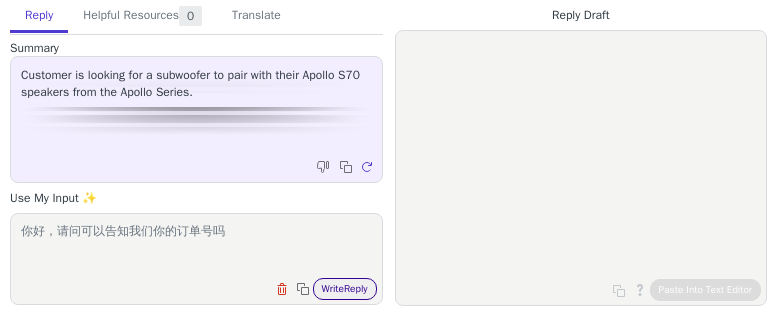 click on "Write  Reply" at bounding box center [345, 289] 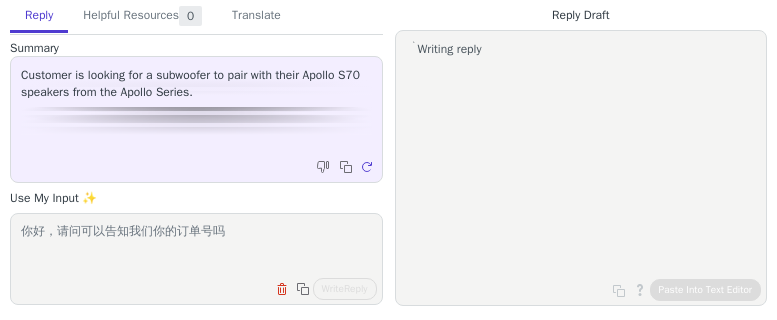 click on "你好，请问可以告知我们你的订单号吗" at bounding box center [196, 246] 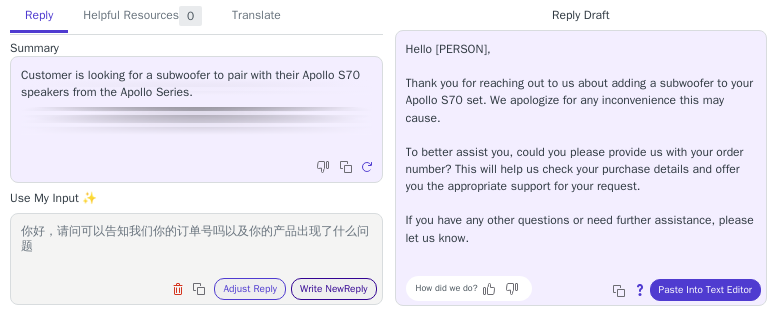 type on "你好，请问可以告知我们你的订单号吗以及你的产品出现了什么问题" 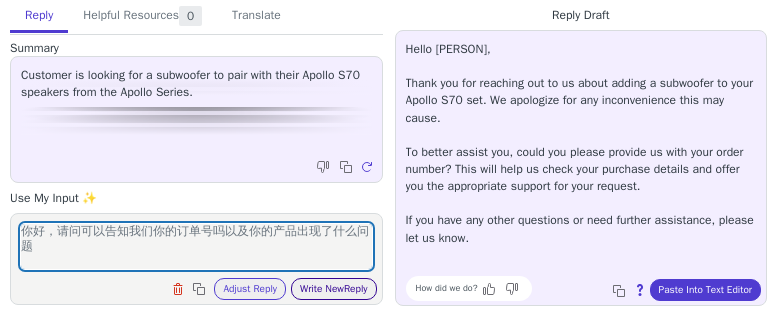 click on "Write New  Reply" at bounding box center (334, 289) 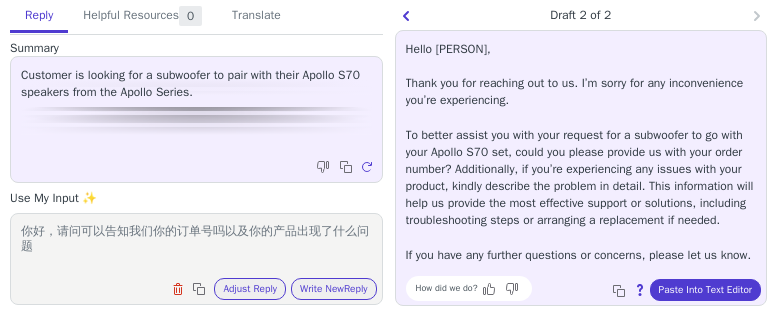 scroll, scrollTop: 45, scrollLeft: 0, axis: vertical 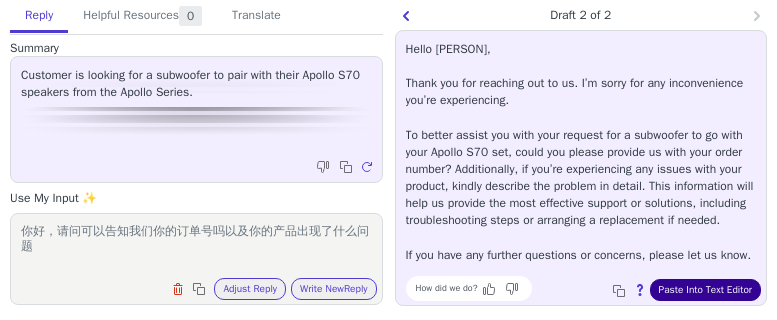 click on "Paste Into Text Editor" at bounding box center (705, 290) 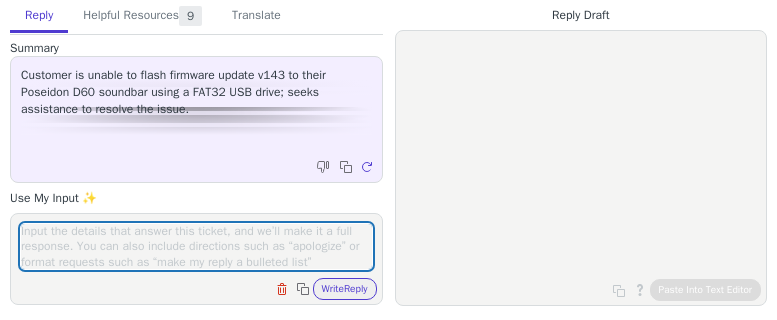 scroll, scrollTop: 0, scrollLeft: 0, axis: both 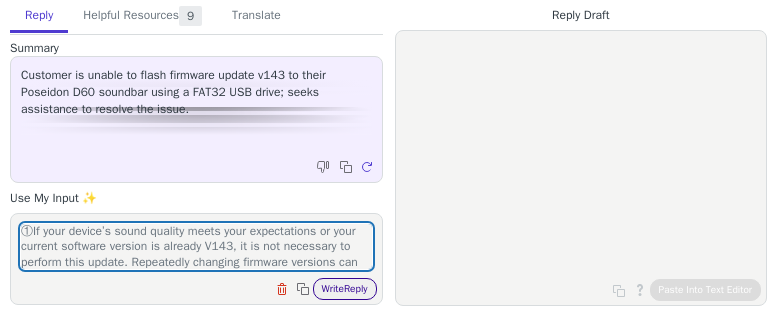 type on "①If your device’s sound quality meets your expectations or your current software version is already V143, it is not necessary to perform this update. Repeatedly changing firmware versions can sometimes cause compatibility issues.
②Before updating to this version, please ensure that your current firmware version is lower than V143. (Press and hold the button to the right of “Surround” for five seconds). (Not applicable to V018/V019 or T20/T019 or new versions with App control V45).
③Ensure that the soundbar and subwoofer are connected during the update process, otherwise the software versions may become inconsistent, causing the subwoofer to have no sound or fail to work." 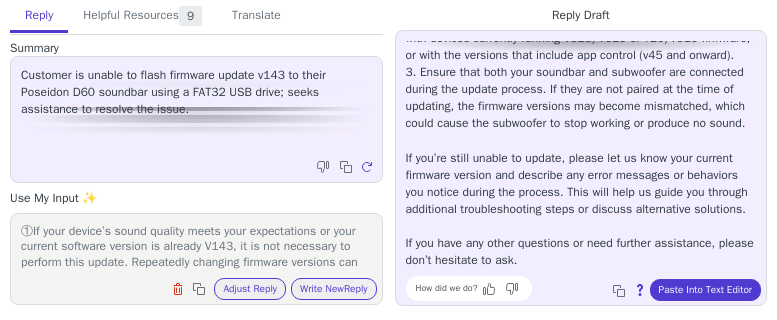 scroll, scrollTop: 439, scrollLeft: 0, axis: vertical 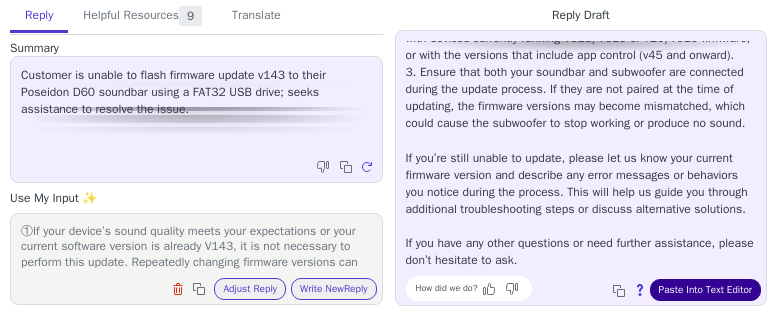 click on "Paste Into Text Editor" at bounding box center (705, 290) 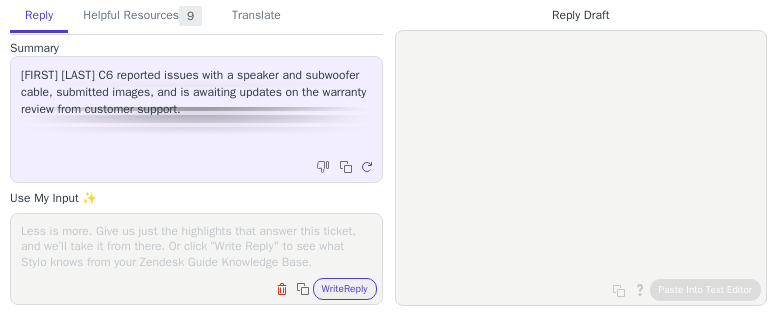 scroll, scrollTop: 0, scrollLeft: 0, axis: both 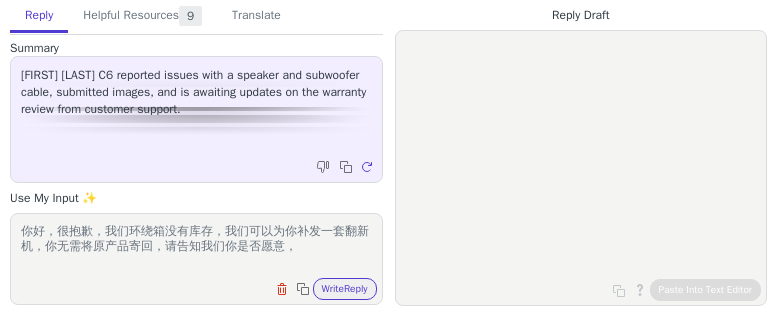 click on "你好，很抱歉，我们环绕箱没有库存，我们可以为你补发一套翻新机，你无需将原产品寄回，请告知我们你是否愿意，" at bounding box center (196, 246) 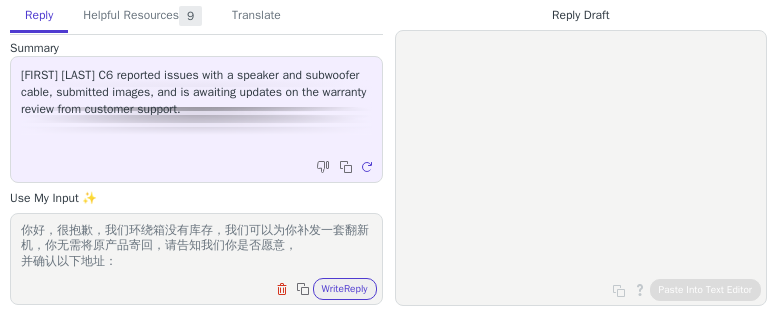 scroll, scrollTop: 17, scrollLeft: 0, axis: vertical 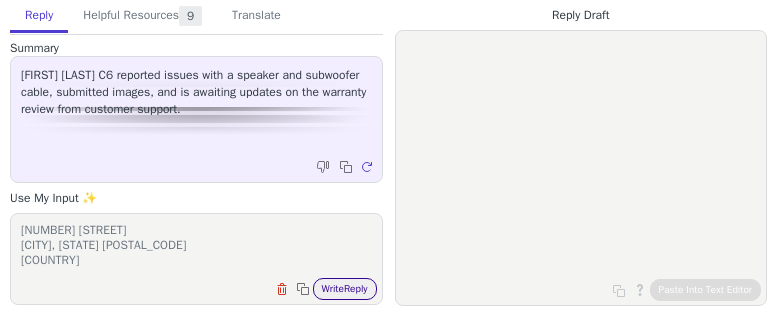 type on "你好，很抱歉，我们环绕箱没有库存，我们可以为你补发一套翻新机，你无需将原产品寄回，请告知我们你是否愿意，
并确认以下地址：
[FIRST] [LAST]
[NUMBER] [STREET]
[CITY], [STATE] [POSTAL_CODE]
[COUNTRY]" 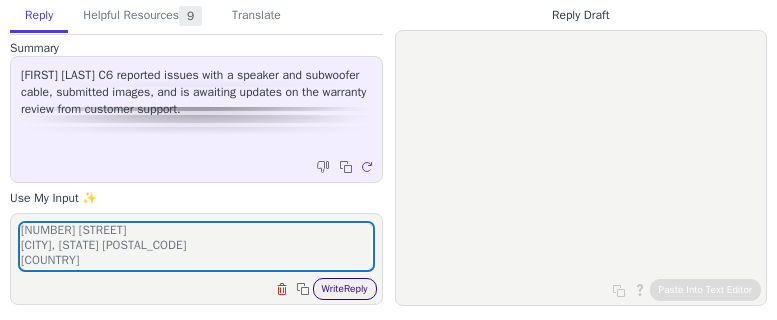 click on "Write  Reply" at bounding box center [345, 289] 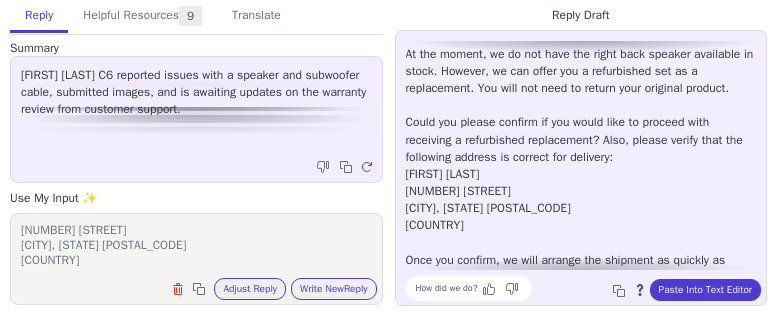 scroll, scrollTop: 165, scrollLeft: 0, axis: vertical 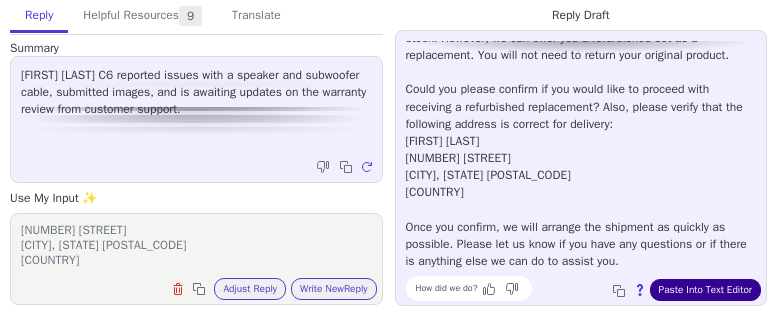click on "Paste Into Text Editor" at bounding box center (705, 290) 